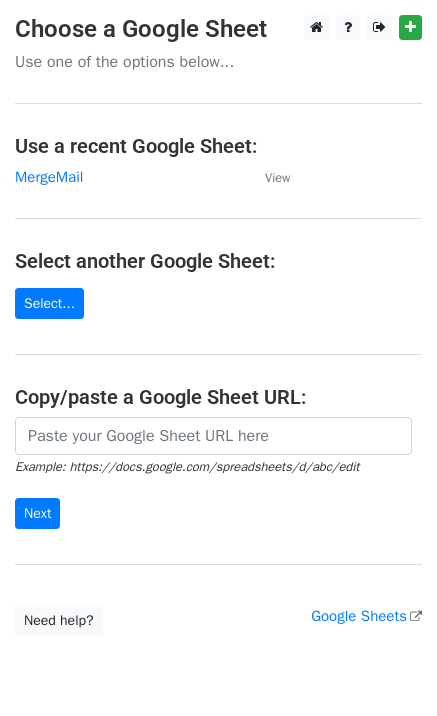 scroll, scrollTop: 0, scrollLeft: 0, axis: both 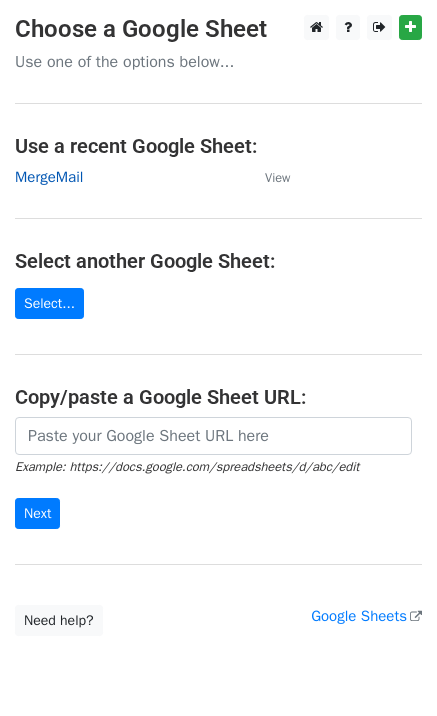 click on "MergeMail" at bounding box center (49, 177) 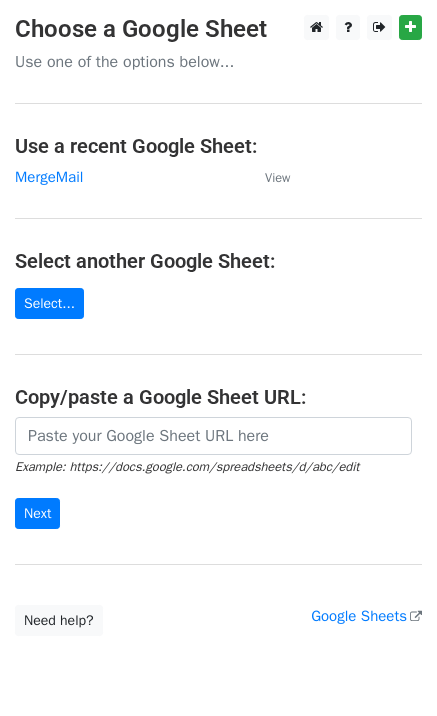 scroll, scrollTop: 0, scrollLeft: 0, axis: both 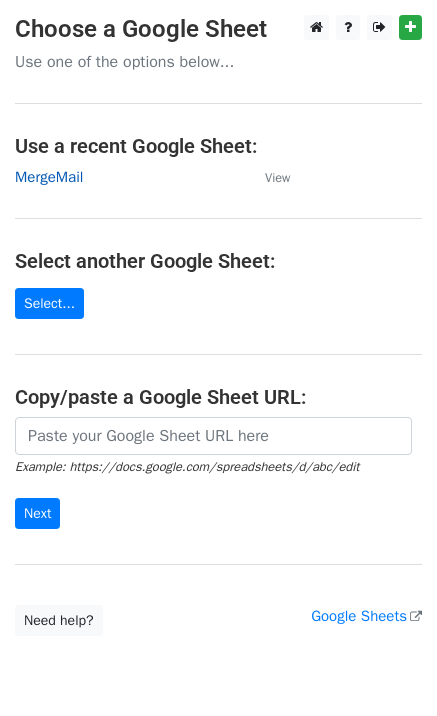 click on "MergeMail" at bounding box center [49, 177] 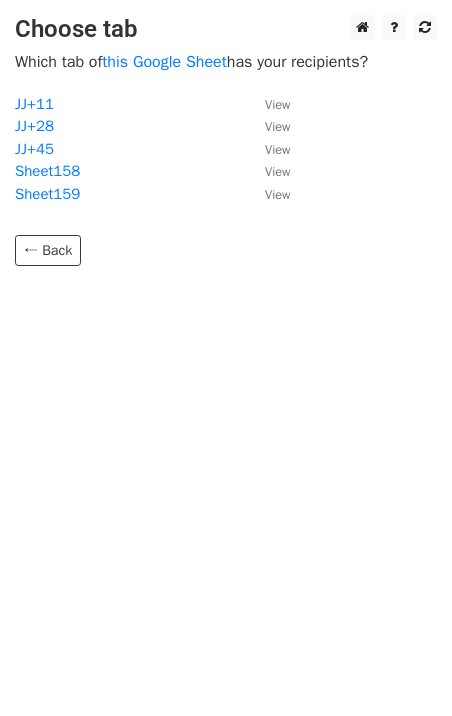 scroll, scrollTop: 0, scrollLeft: 0, axis: both 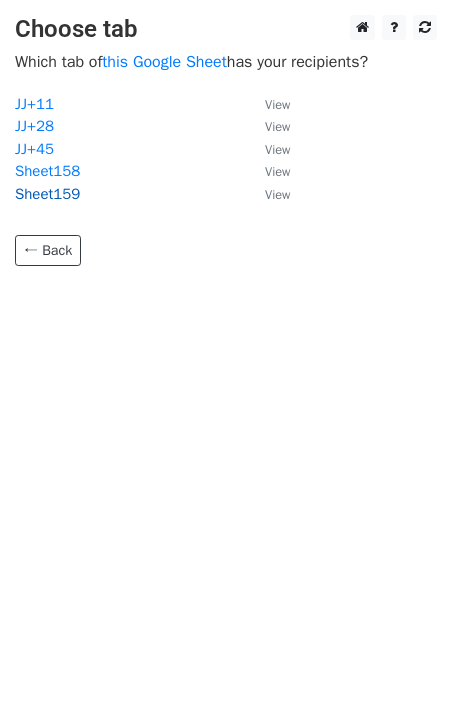click on "Sheet159" at bounding box center [47, 194] 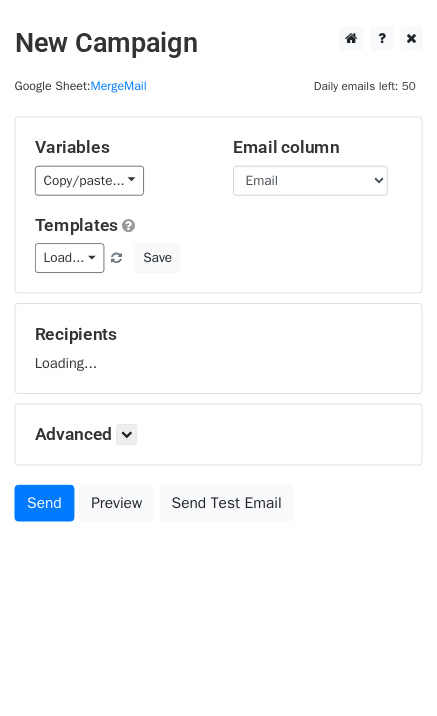 scroll, scrollTop: 0, scrollLeft: 0, axis: both 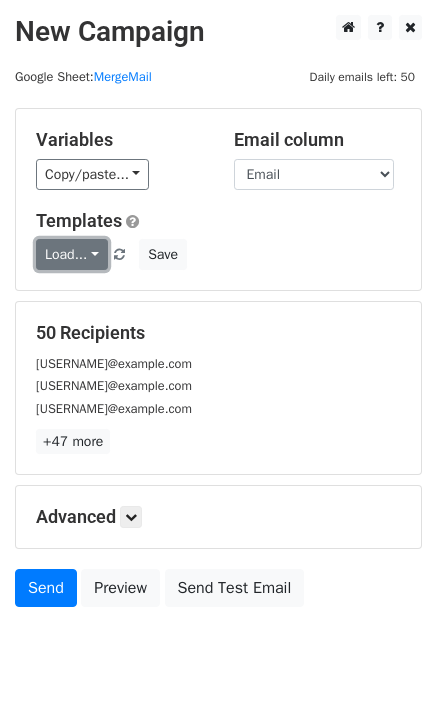 click on "Load..." at bounding box center (72, 254) 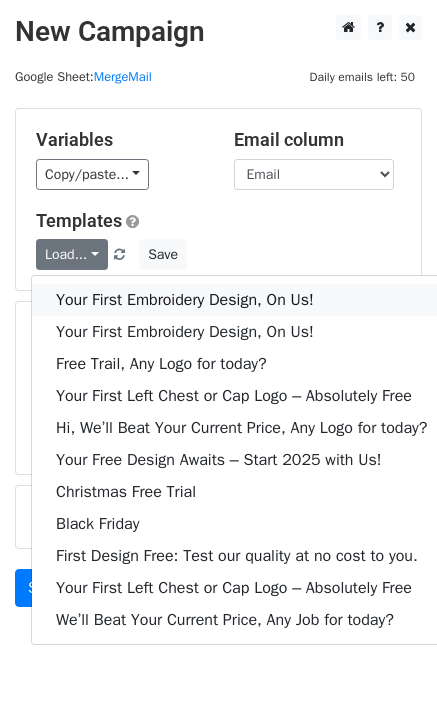 click on "Your First Embroidery Design, On Us!" at bounding box center [241, 300] 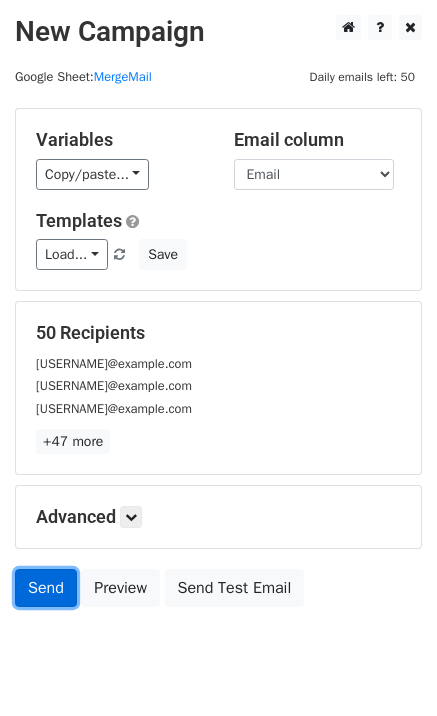 click on "Send" at bounding box center (46, 588) 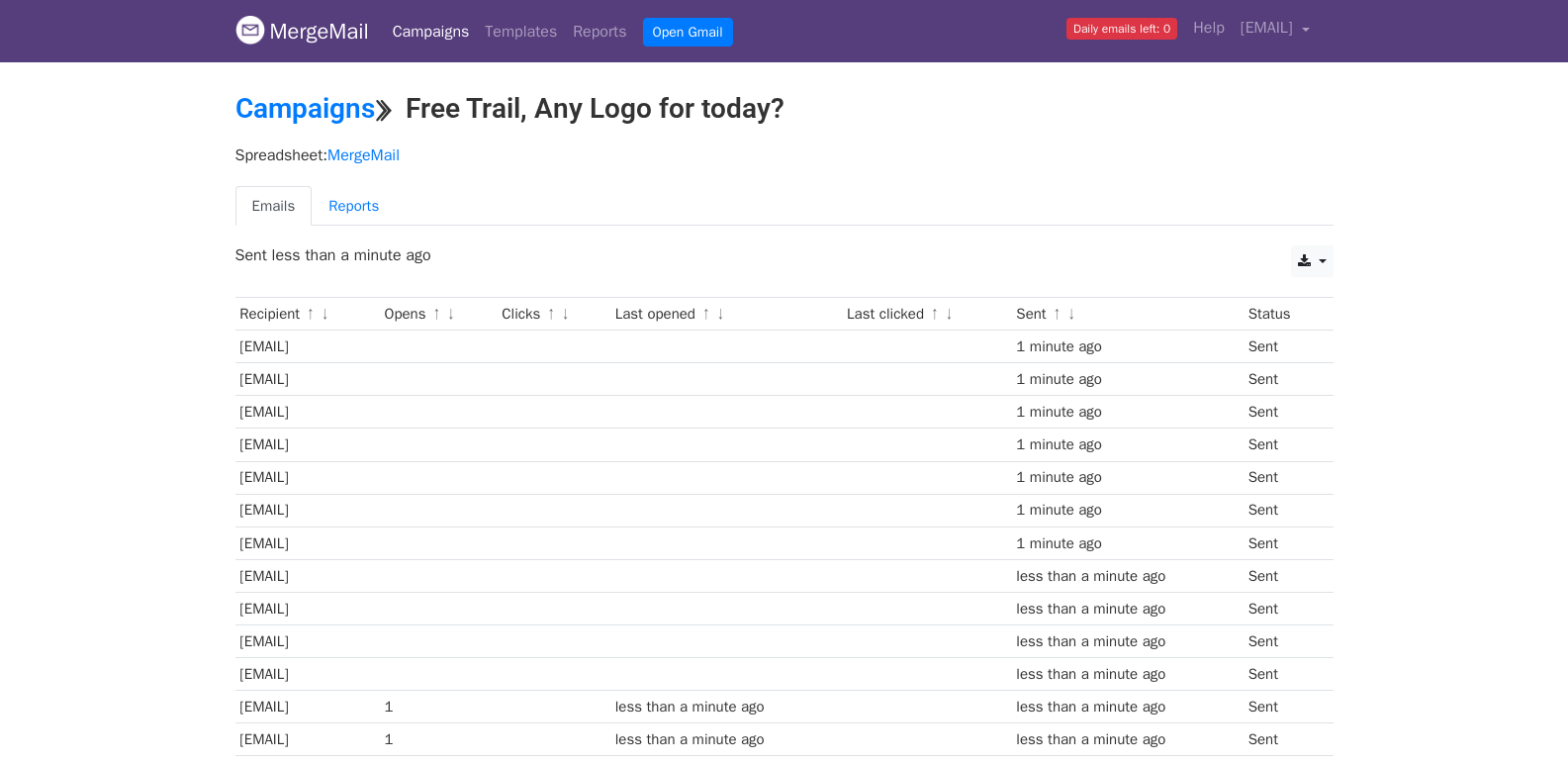 scroll, scrollTop: 0, scrollLeft: 0, axis: both 